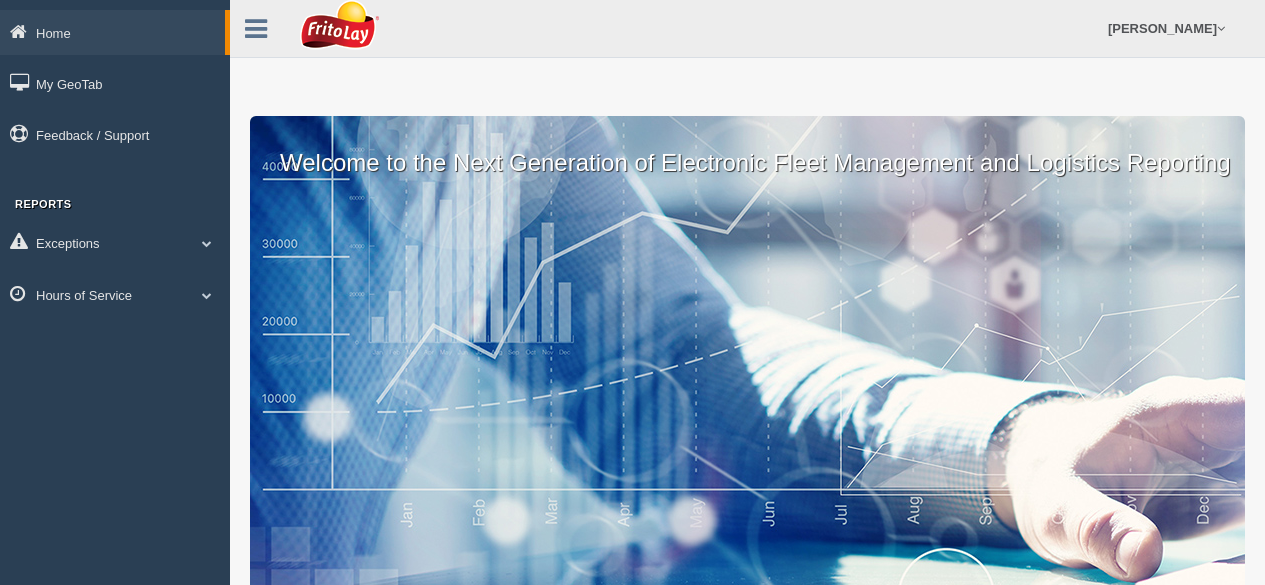 scroll, scrollTop: 0, scrollLeft: 0, axis: both 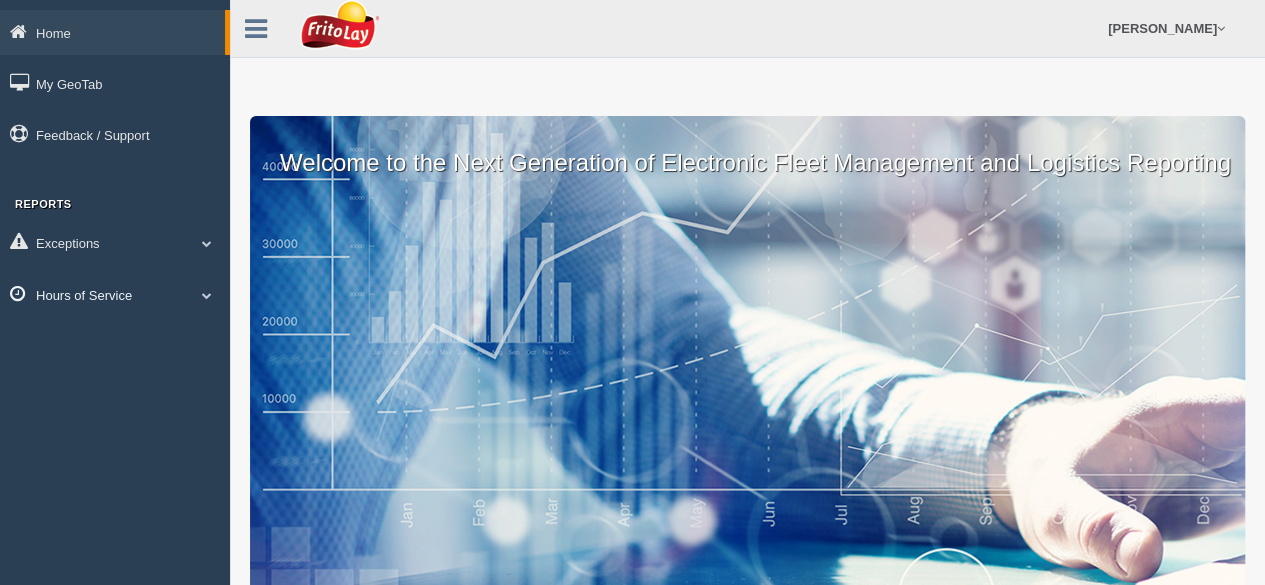 click on "Hours of Service" at bounding box center [115, 294] 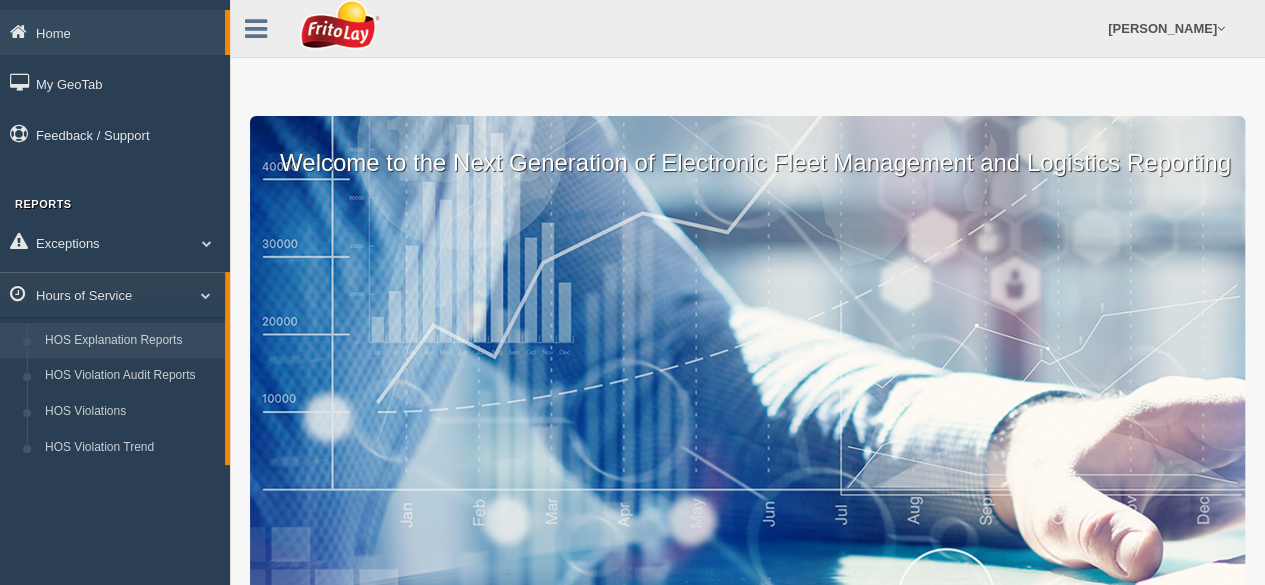 click on "HOS Explanation Reports" at bounding box center [130, 341] 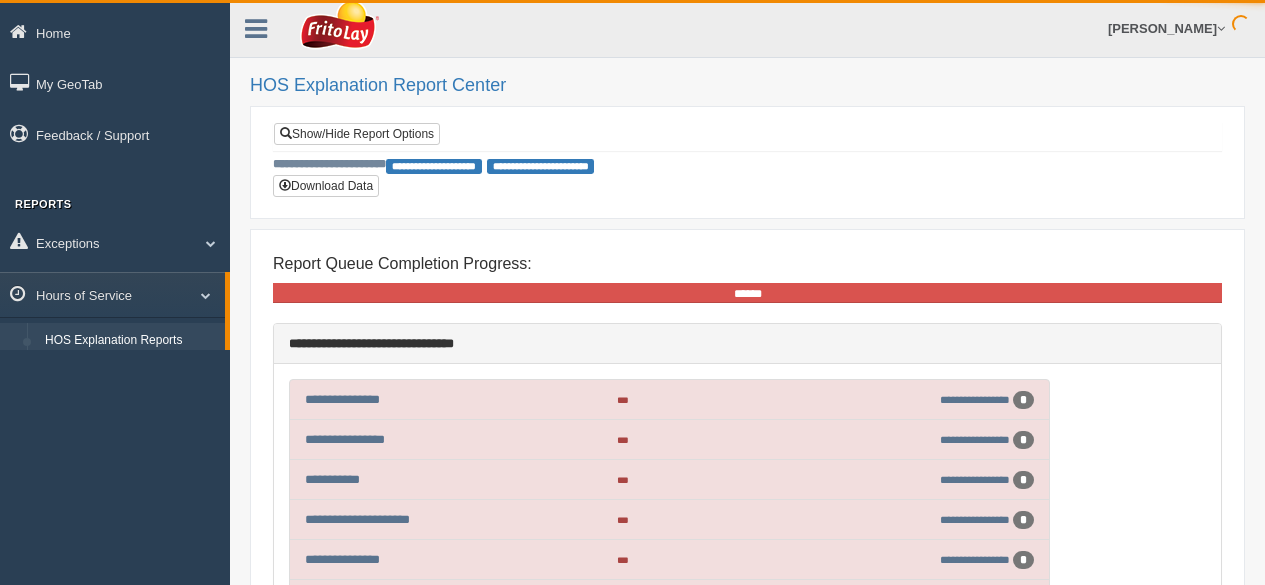 scroll, scrollTop: 0, scrollLeft: 0, axis: both 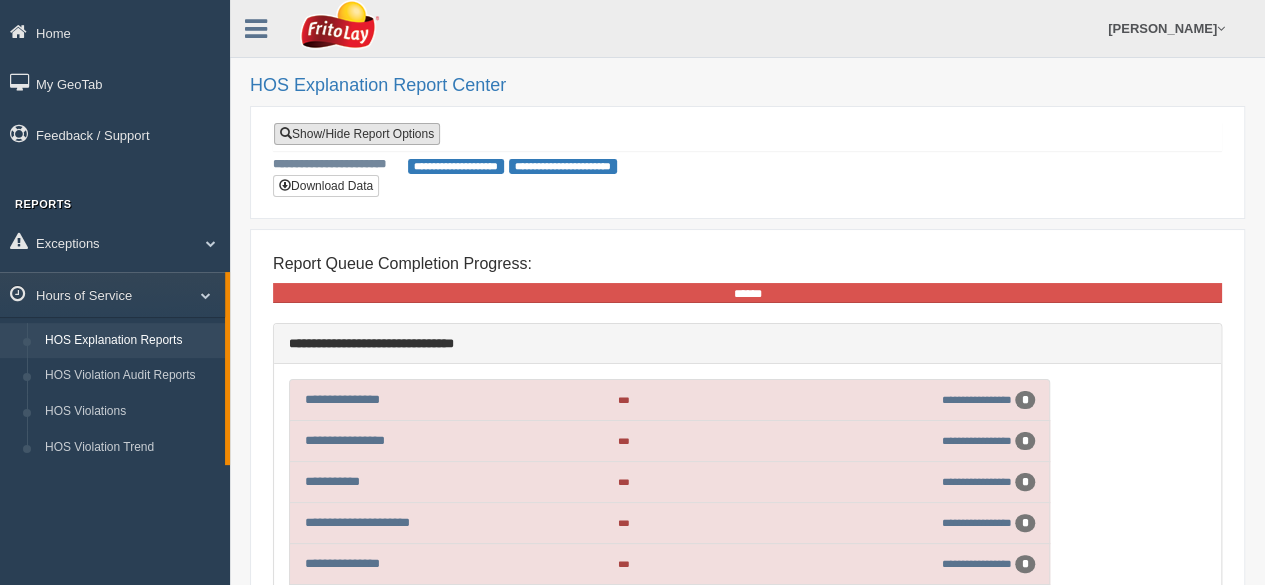 click on "Show/Hide Report Options" at bounding box center (357, 134) 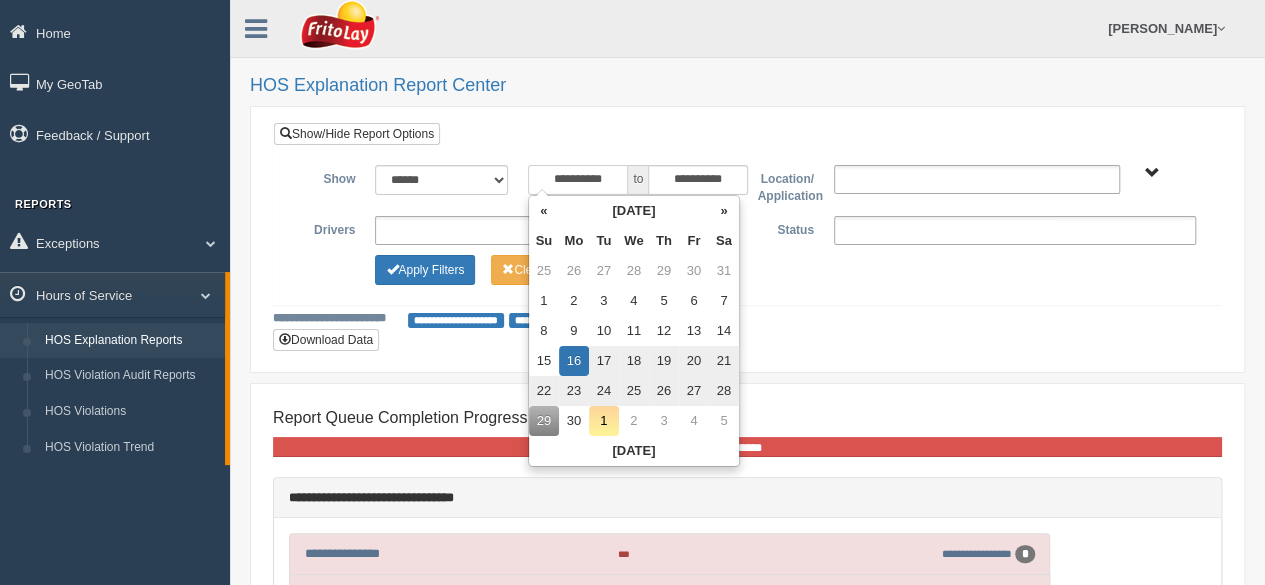click on "**********" at bounding box center (578, 180) 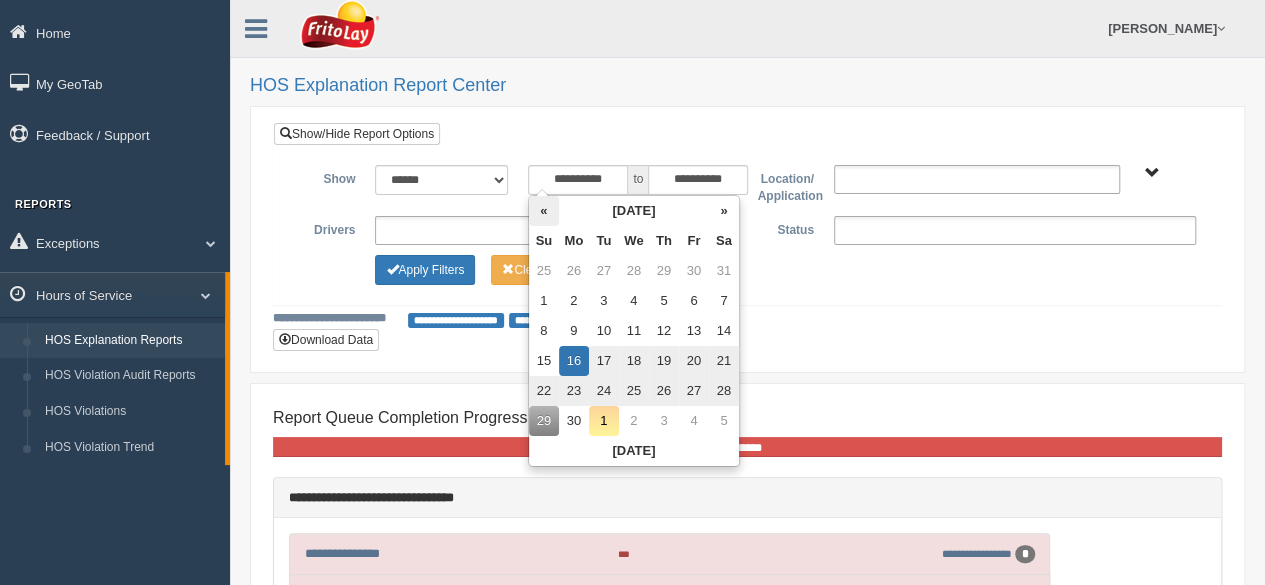 click on "«" at bounding box center (544, 211) 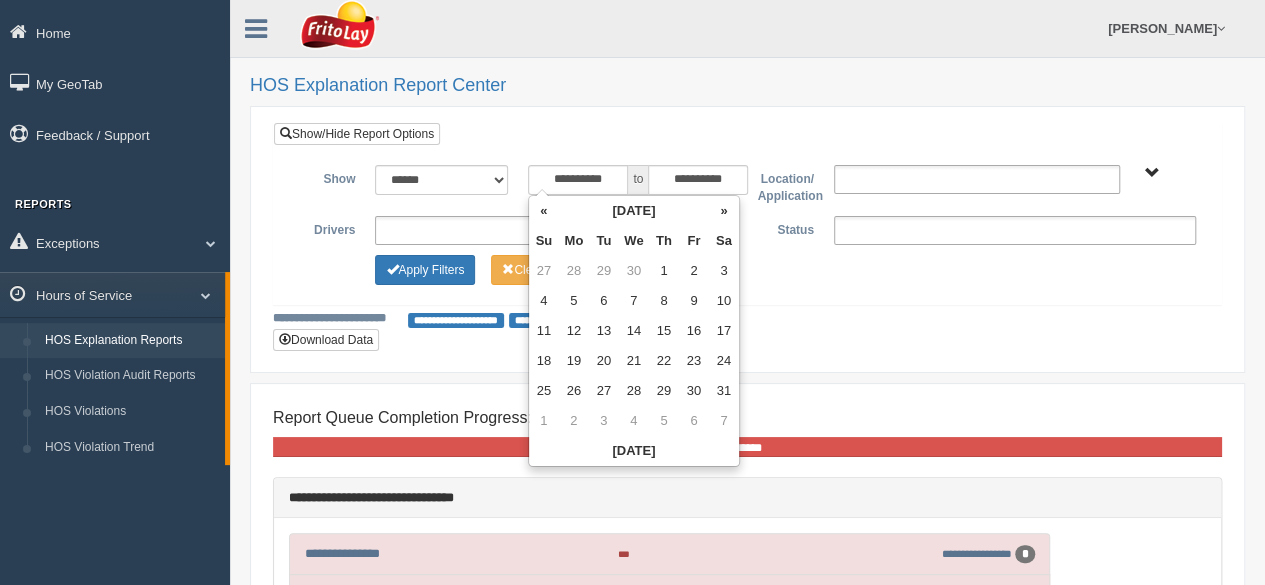 click on "«" at bounding box center (544, 211) 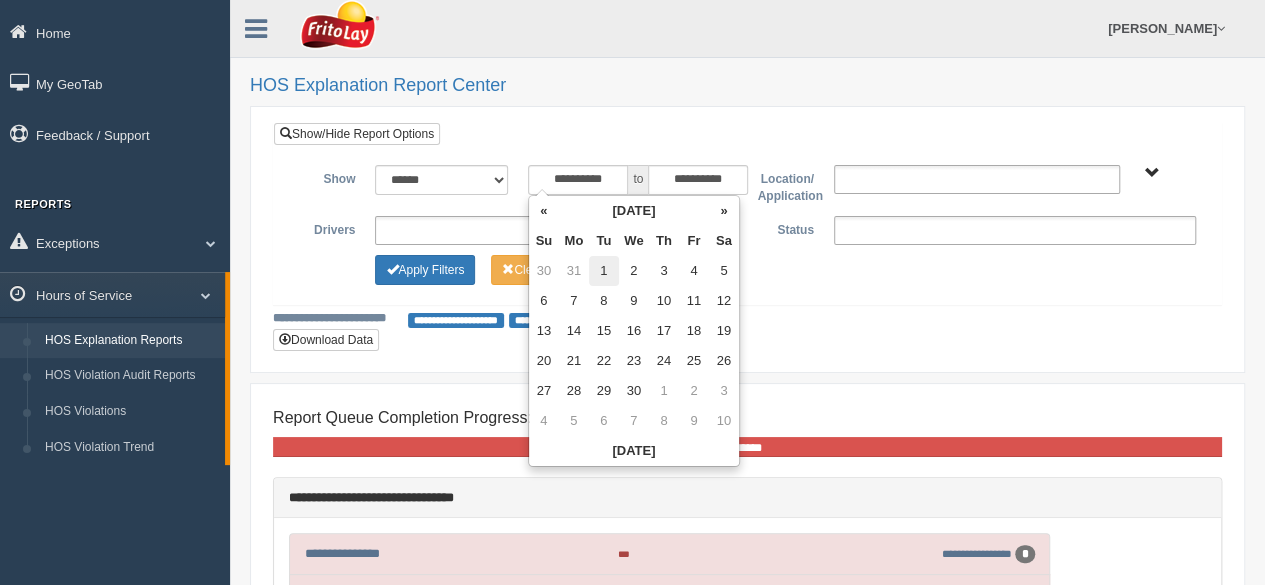 click on "1" at bounding box center [604, 271] 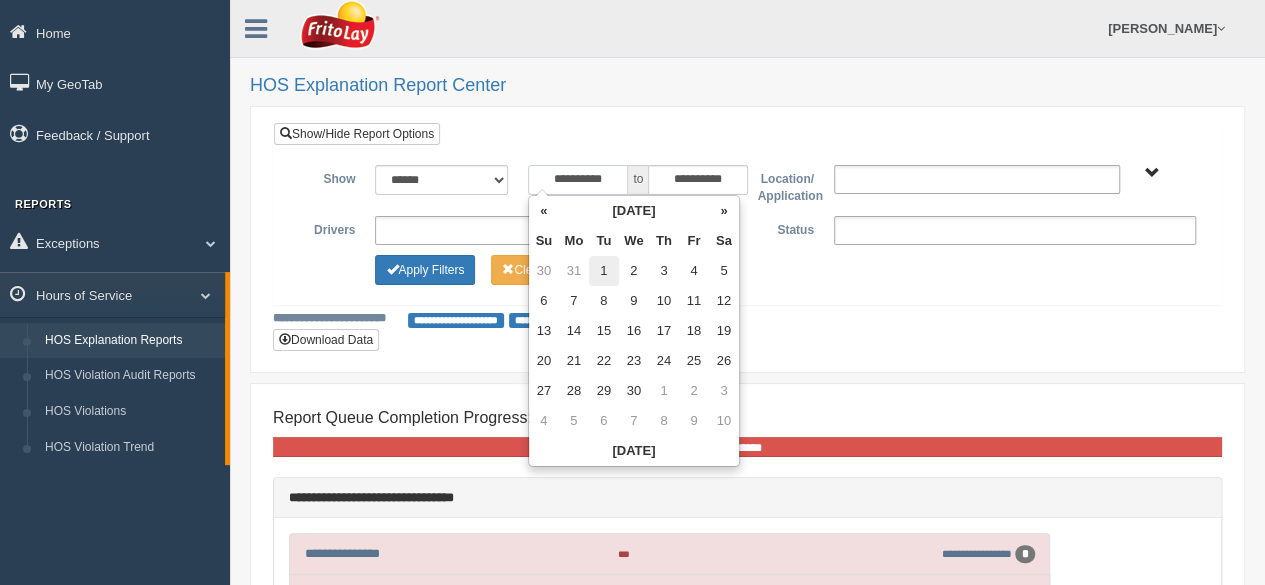 type on "**********" 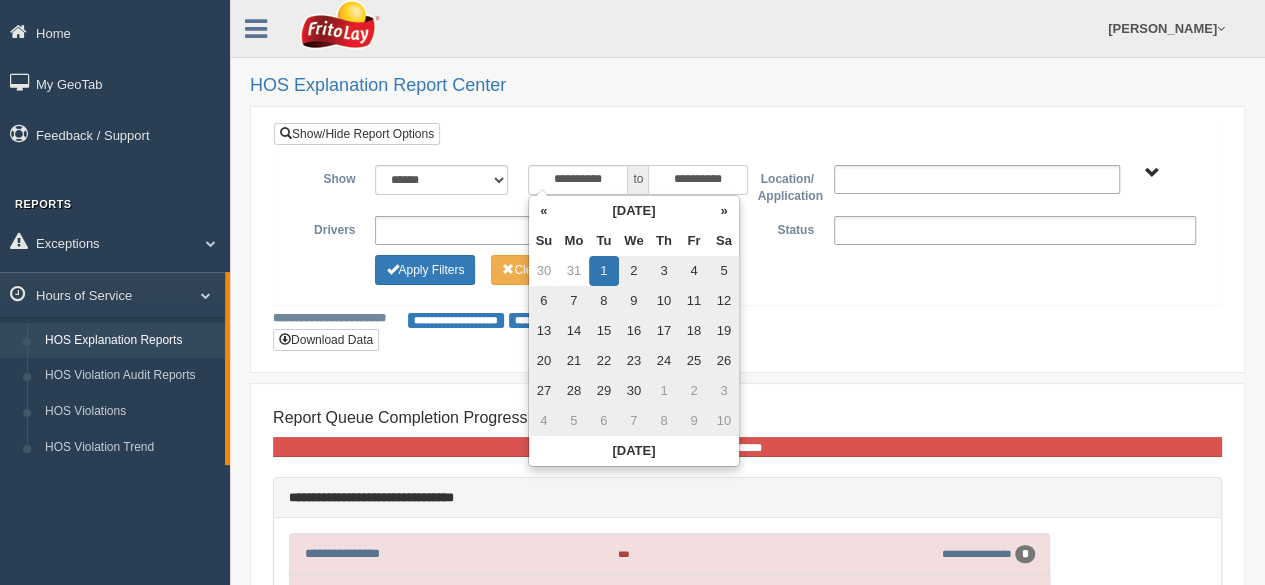 click on "**********" at bounding box center [698, 180] 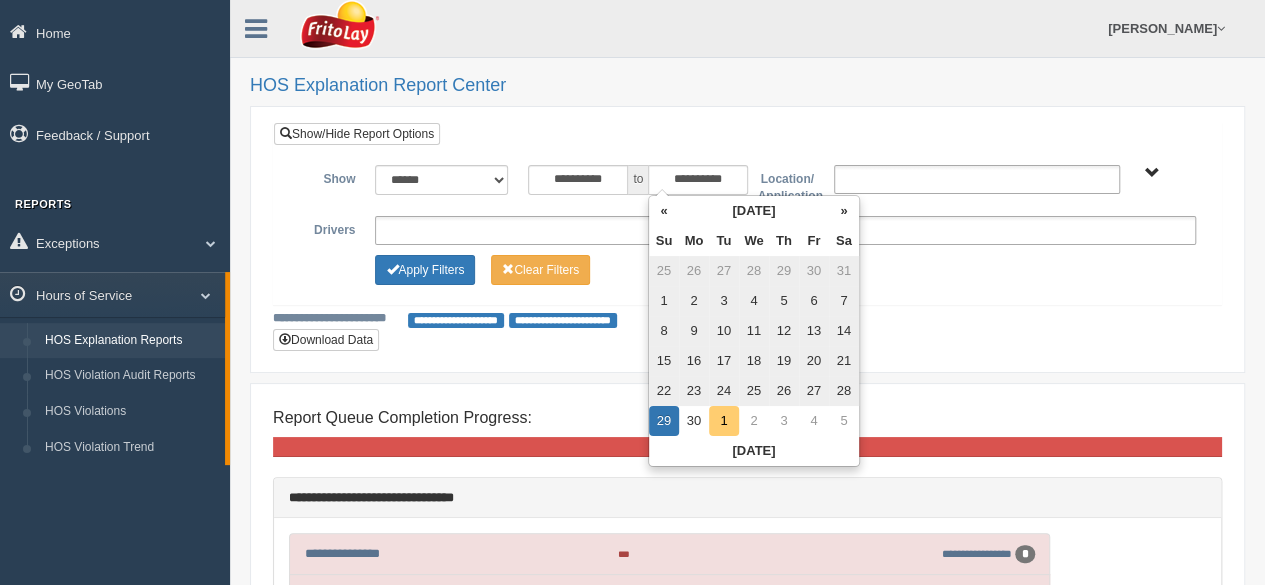 click on "1" at bounding box center [724, 421] 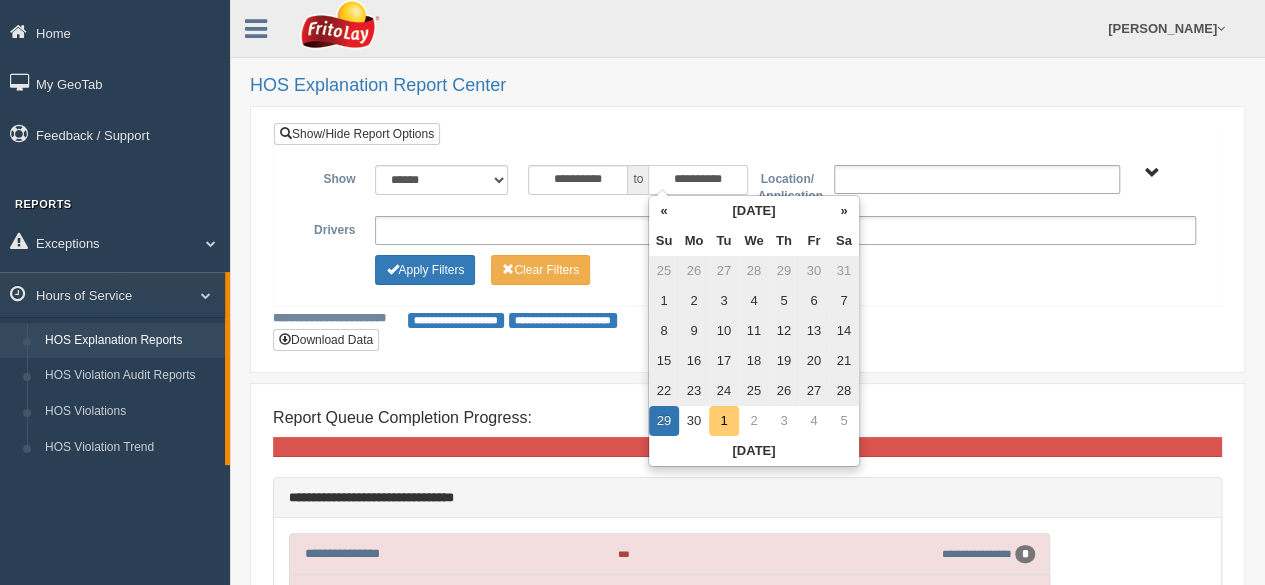 type on "**********" 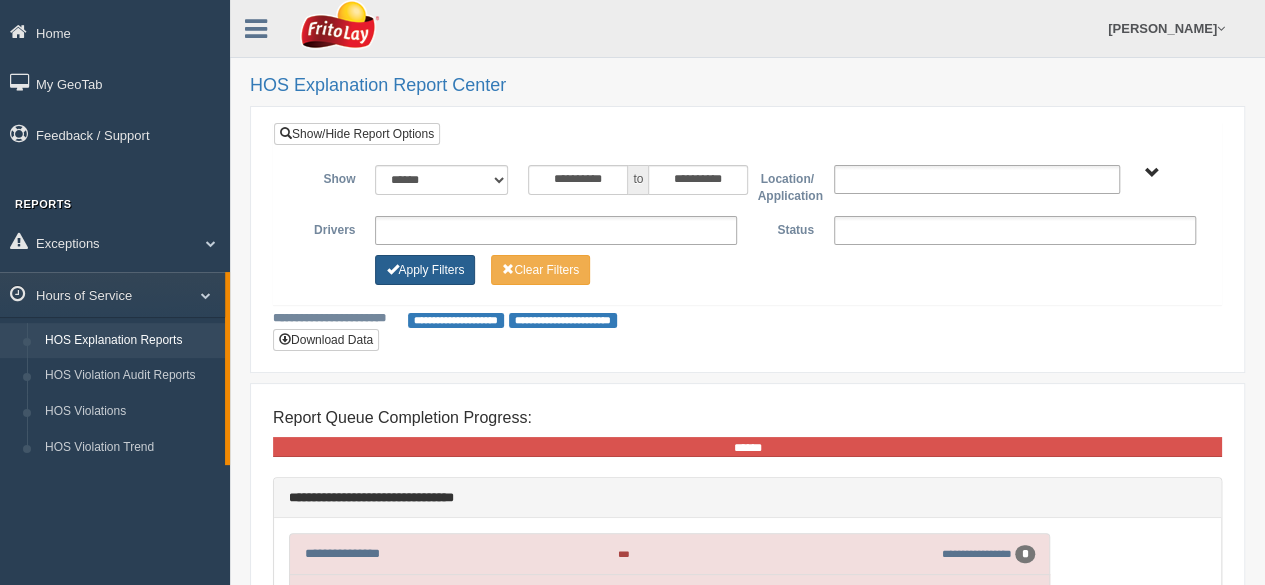 click on "Apply Filters" at bounding box center [425, 270] 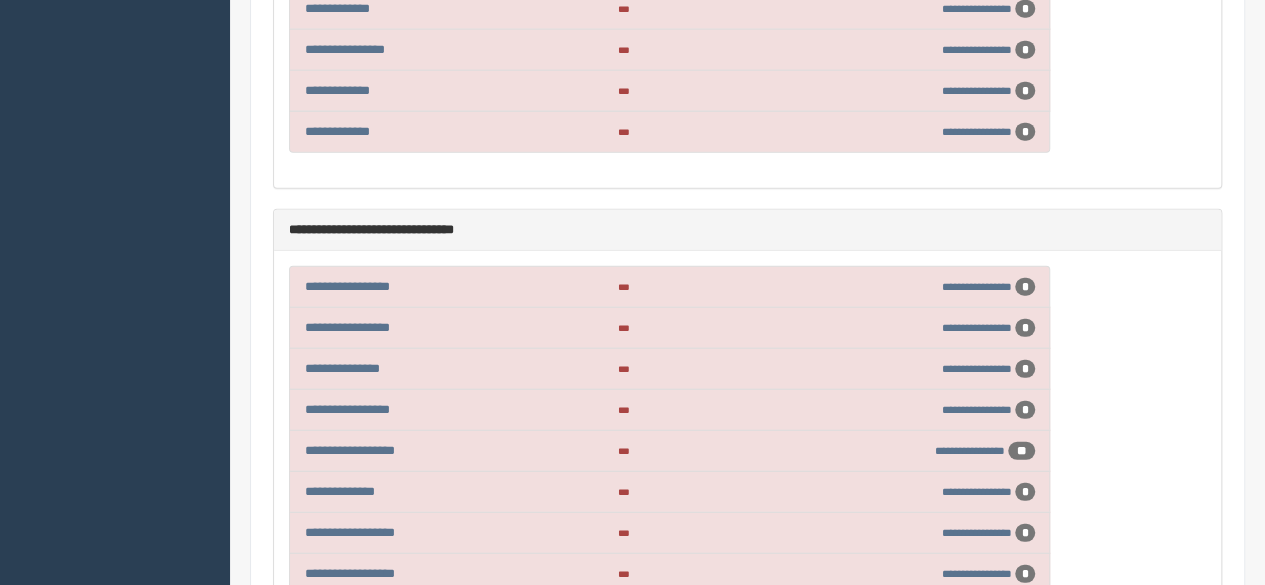scroll, scrollTop: 6400, scrollLeft: 0, axis: vertical 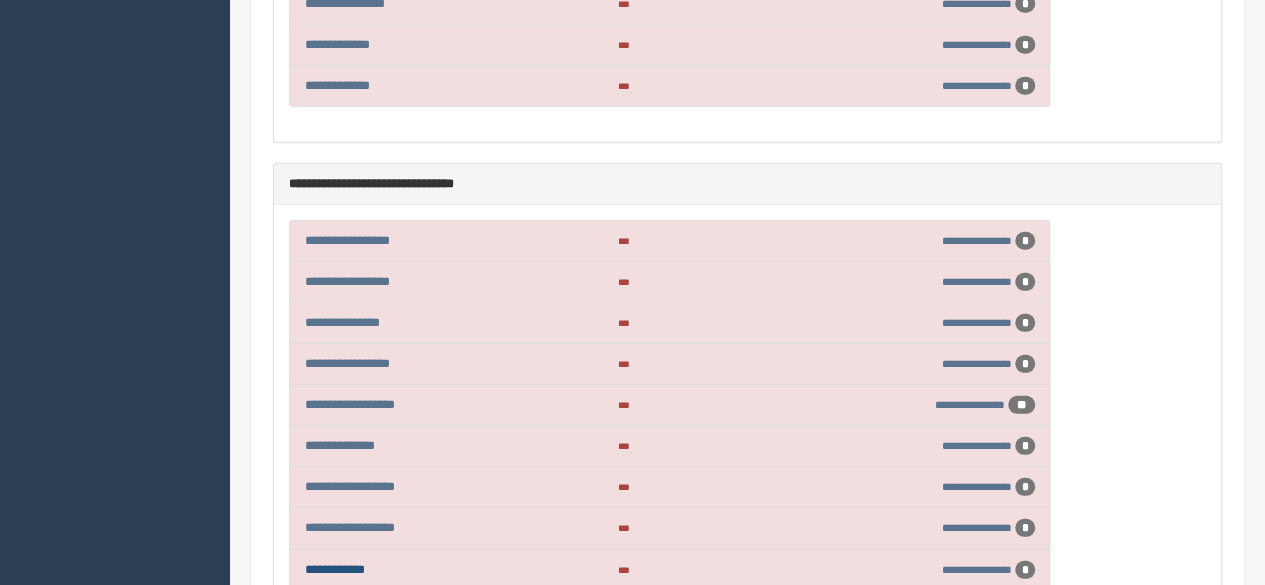 click on "**********" at bounding box center [335, 569] 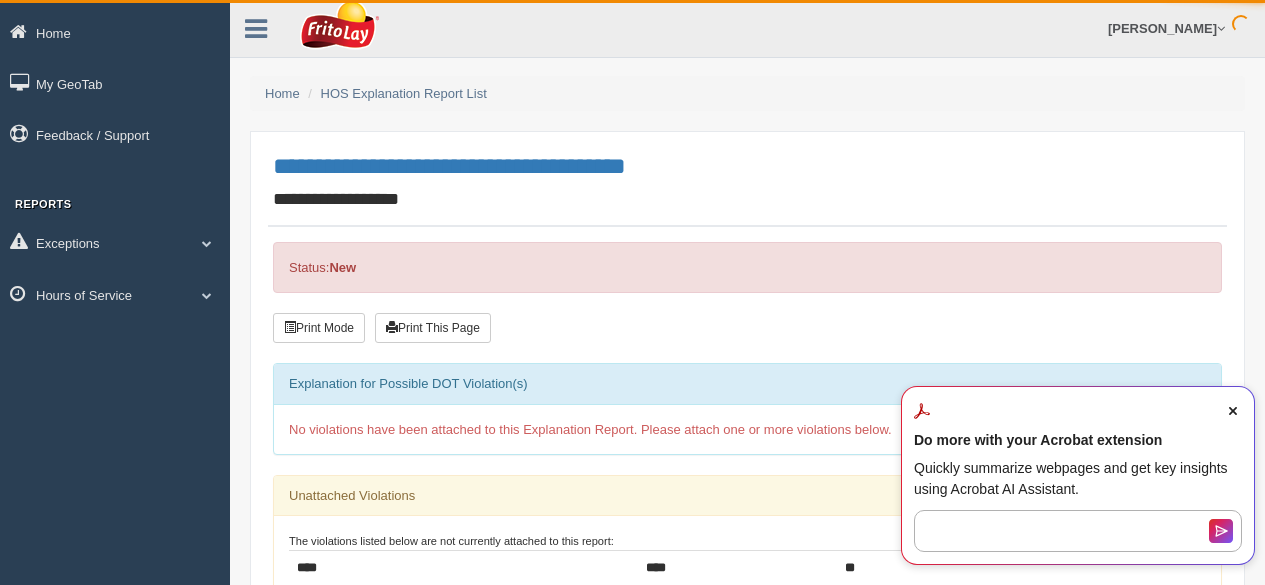 scroll, scrollTop: 0, scrollLeft: 0, axis: both 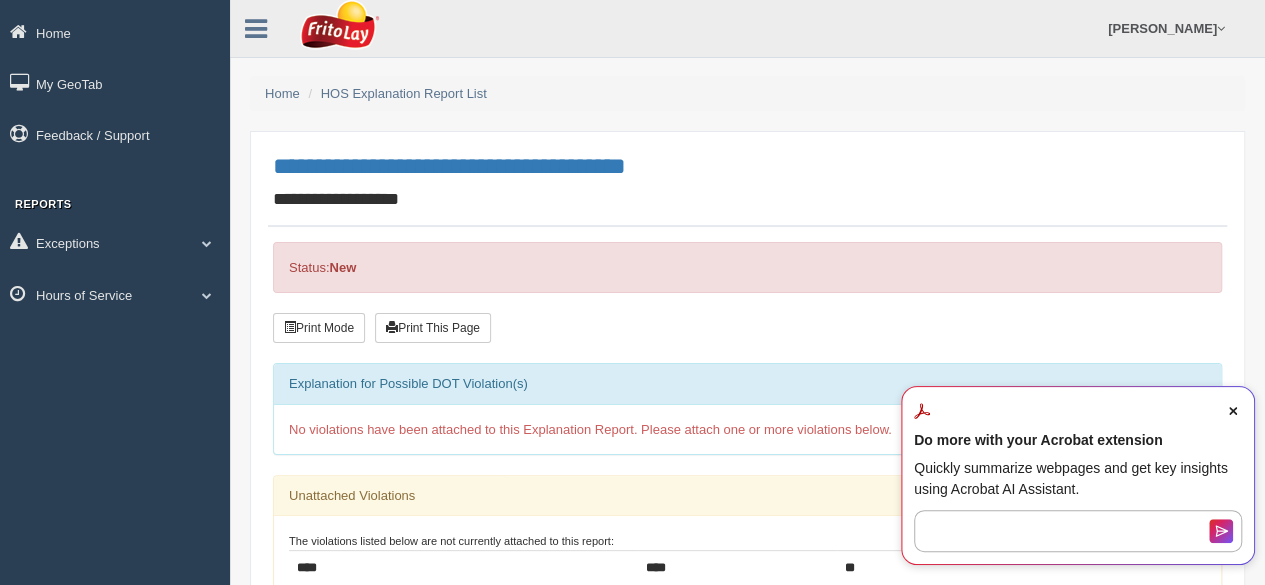 click 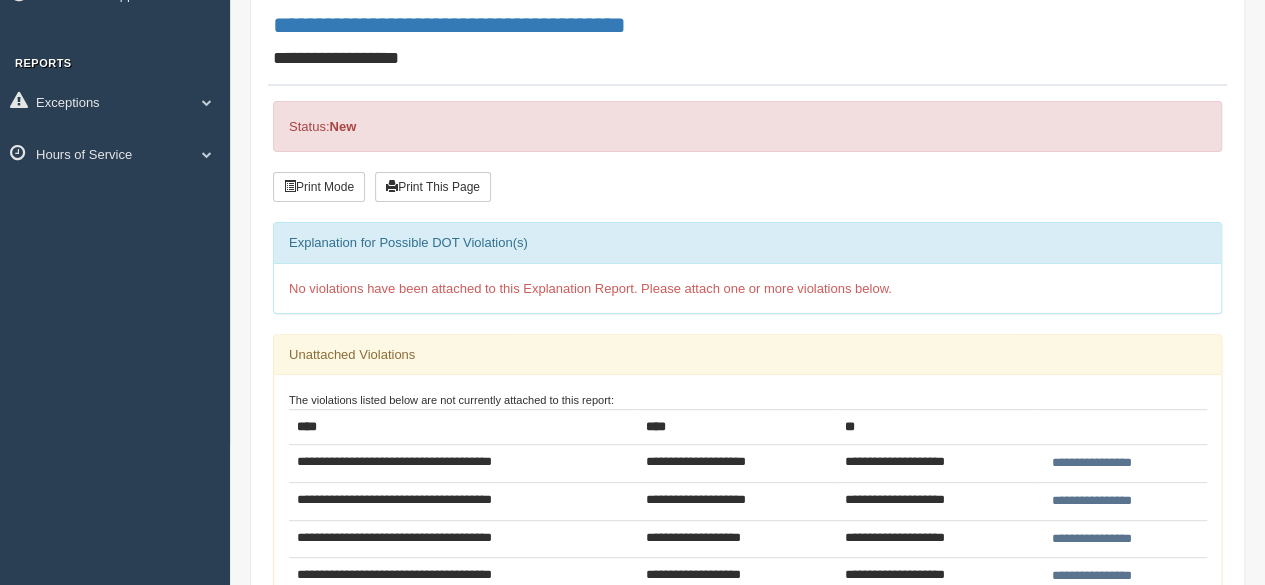 scroll, scrollTop: 100, scrollLeft: 0, axis: vertical 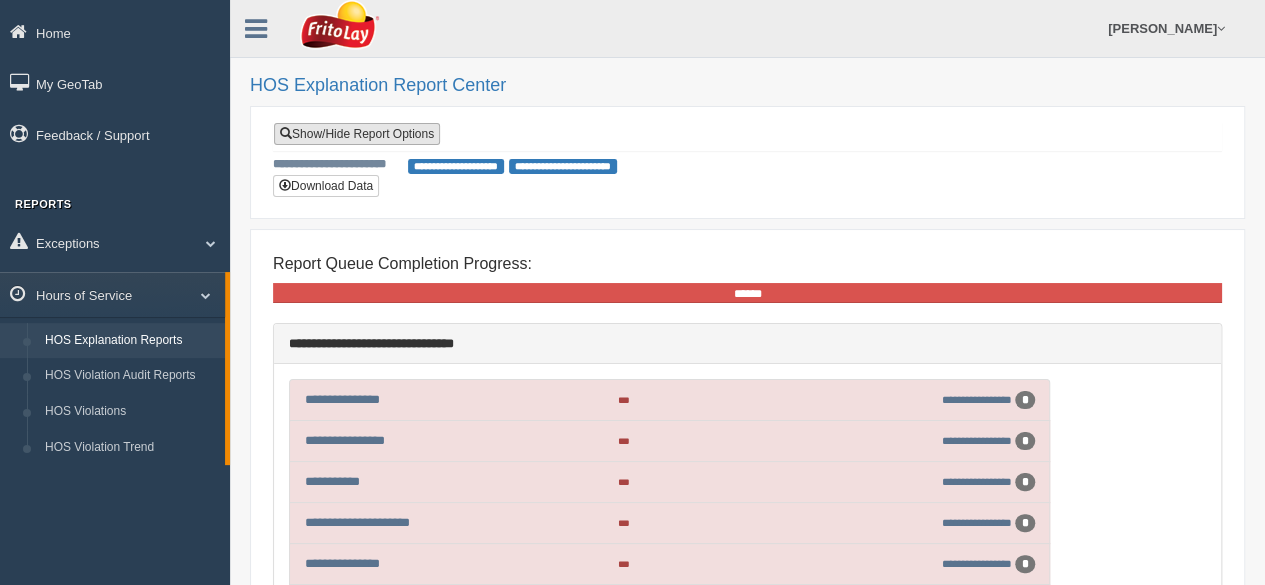 click on "Show/Hide Report Options" at bounding box center (357, 134) 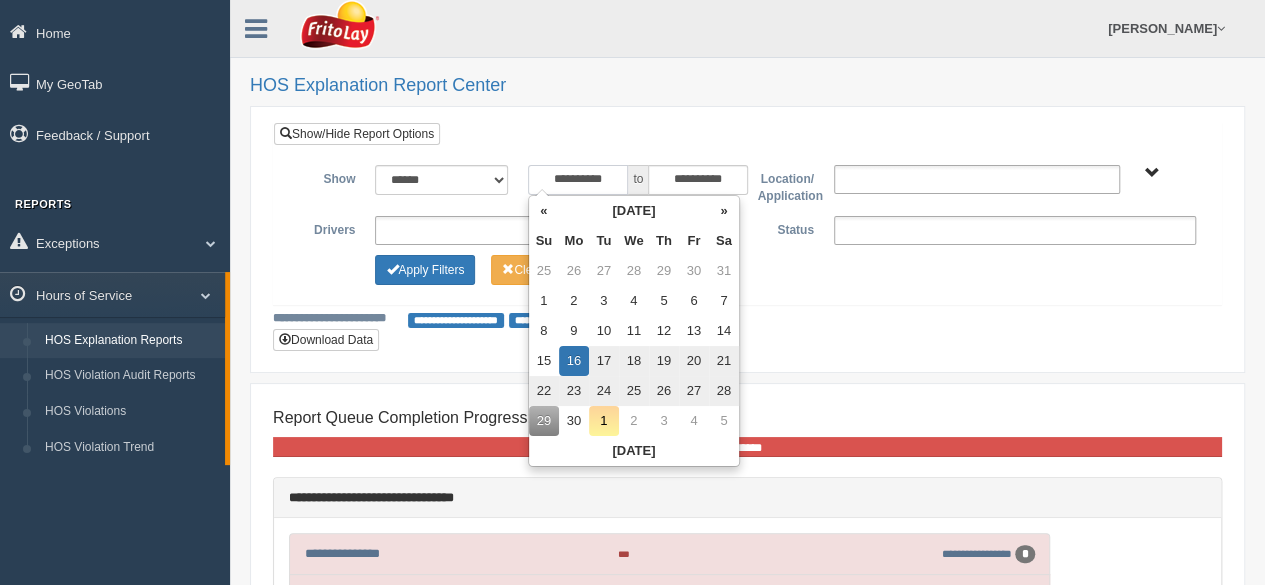 click on "**********" at bounding box center [578, 180] 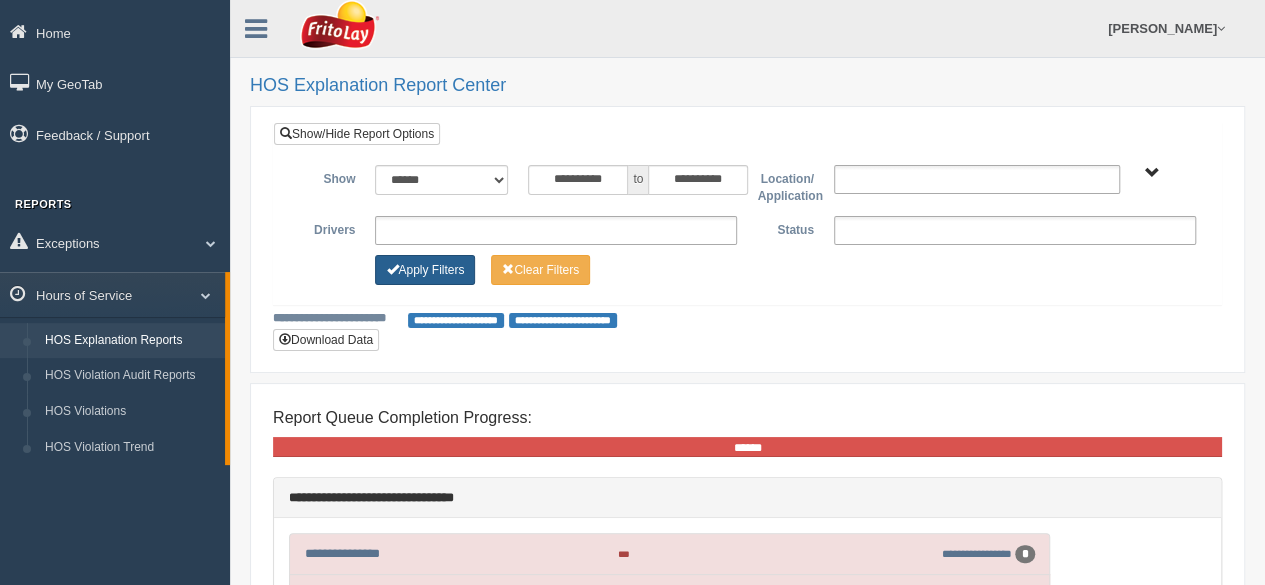 click on "Apply Filters" at bounding box center [425, 270] 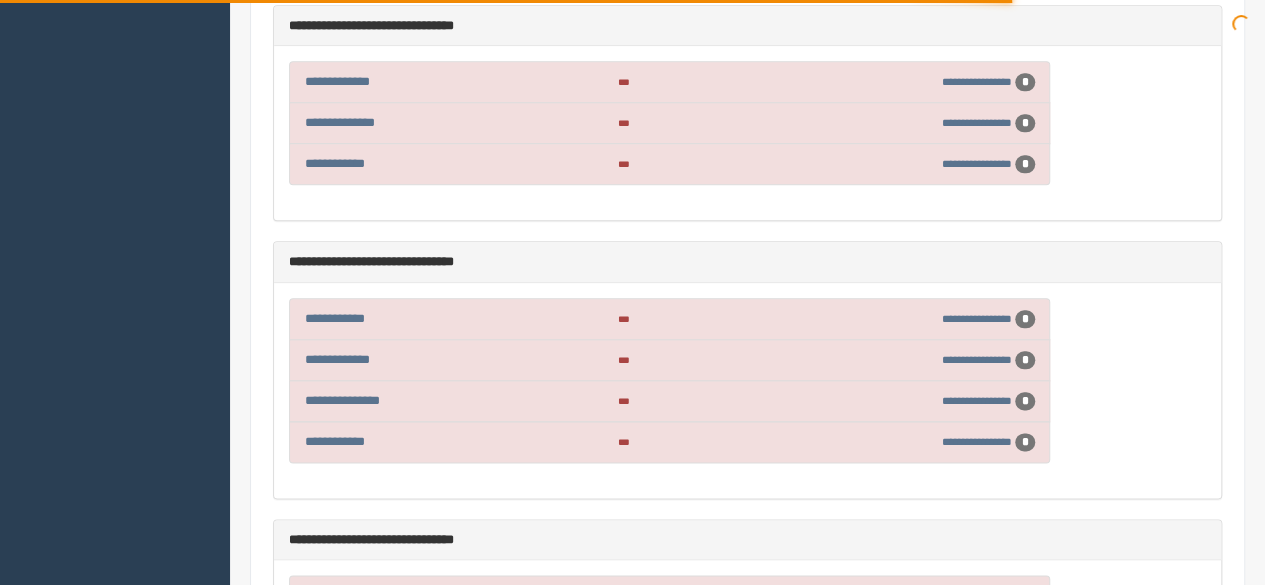 scroll, scrollTop: 1300, scrollLeft: 0, axis: vertical 